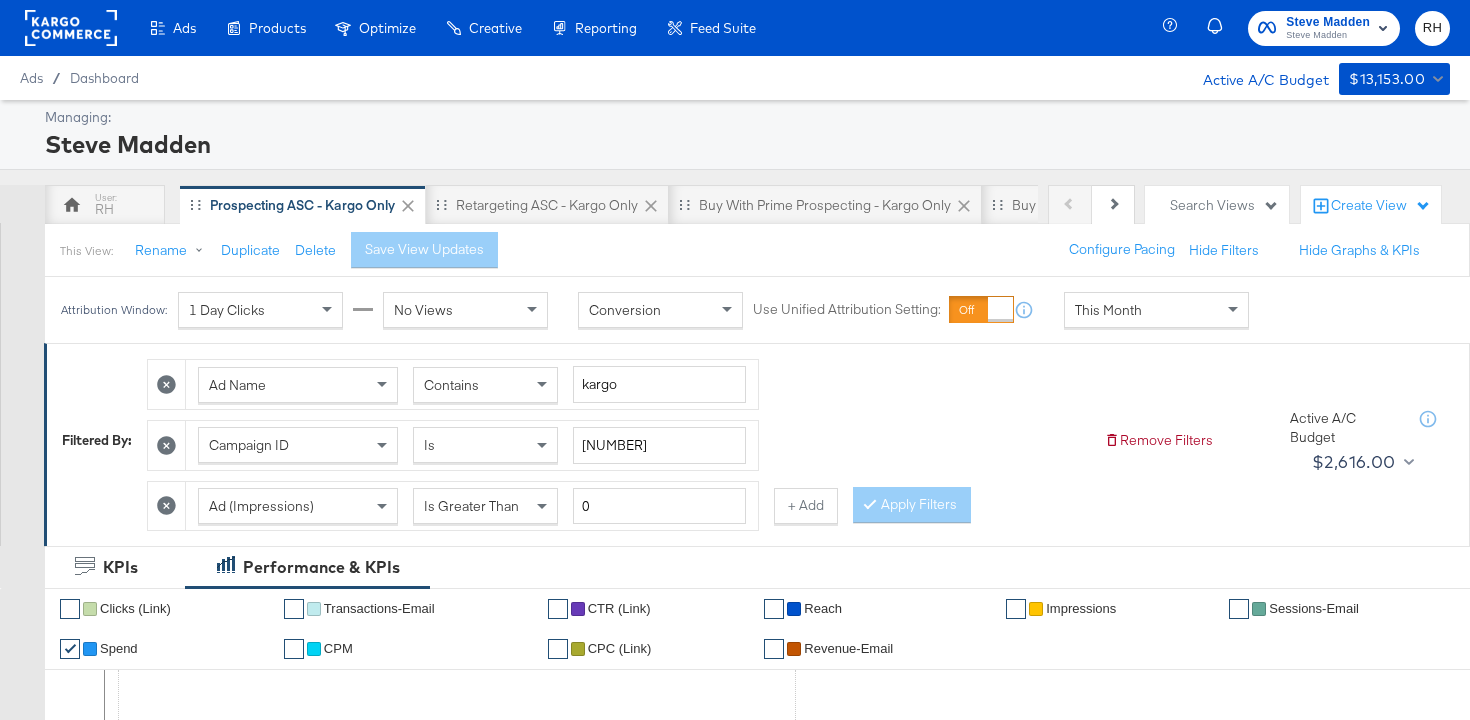 scroll, scrollTop: 0, scrollLeft: 0, axis: both 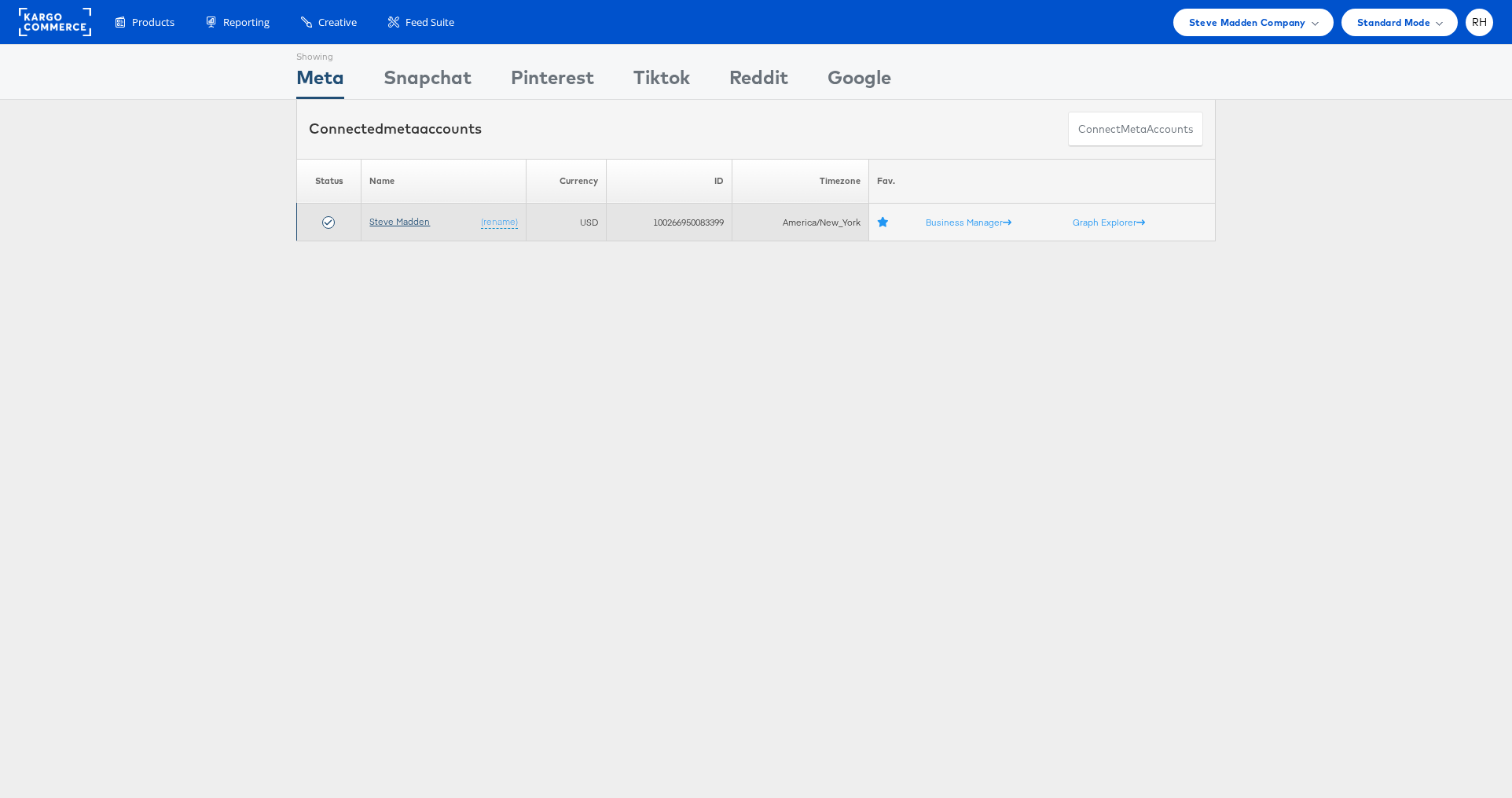 click on "Steve Madden" at bounding box center [399, 221] 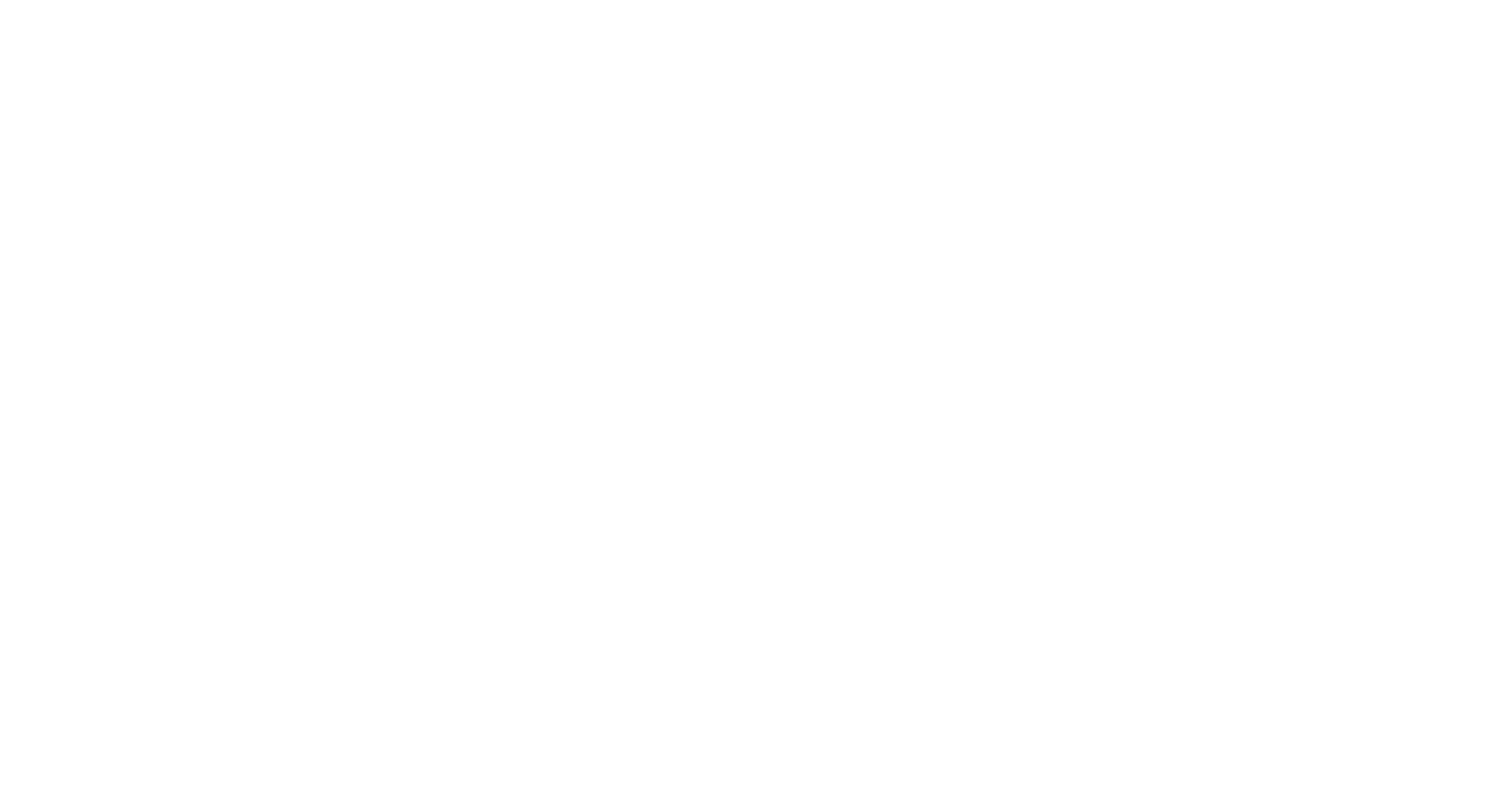 scroll, scrollTop: 0, scrollLeft: 0, axis: both 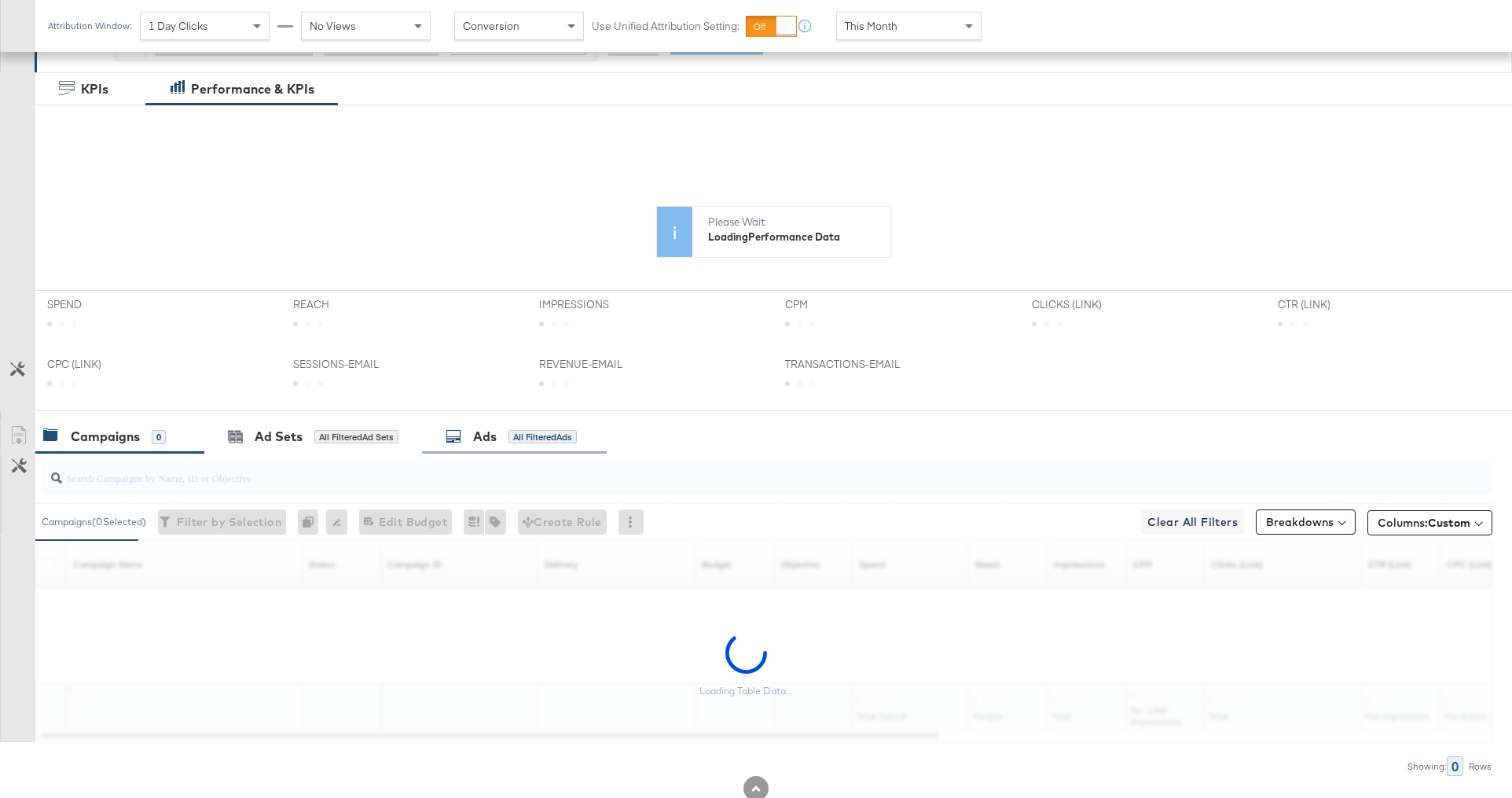 click on "KPIs Performance & KPIs Customize KPIs ✔ Clicks (Link) ✔ Transactions-Email ✔ CTR (Link) ✔ Reach ✔ Impressions ✔ Sessions-Email ✔ Spend ✔ CPM ✔ CPC (Link) ✔ Revenue-Email KPIs Amount (USD) Delivery Actions Percent Timeline Please Wait Loading  Performance Data SPEND SPEND REACH REACH IMPRESSIONS IMPRESSIONS CPM CPM CLICKS (LINK) CLICKS (LINK) CTR (LINK) CTR (LINK) CPC (LINK) CPC (LINK) SESSIONS-EMAIL SESSIONS-EMAIL REVENUE-EMAIL REVENUE-EMAIL TRANSACTIONS-EMAIL TRANSACTIONS-EMAIL Campaigns 0 Ad Sets All Filtered  Ad Sets Ads All Filtered  Ads Campaigns  ( 0  Selected) Filter by Selection Filter  0 campaigns 0 Rename  0 campaigns   Edit  0  Campaign  Budgets Edit Budget Edit Spending Limit For  0 campaigns Tags for  0 campaigns   Create Rule Clear All Filters This clears all applied filters Breakdowns Columns:  Custom Customize KPIs Export as CSV Loading Table Data... Campaign Name Sorting Unavailable Status Sorting Unavailable Campaign ID Sorting Unavailable Delivery Sorting Unavailable" at bounding box center (756, 458) 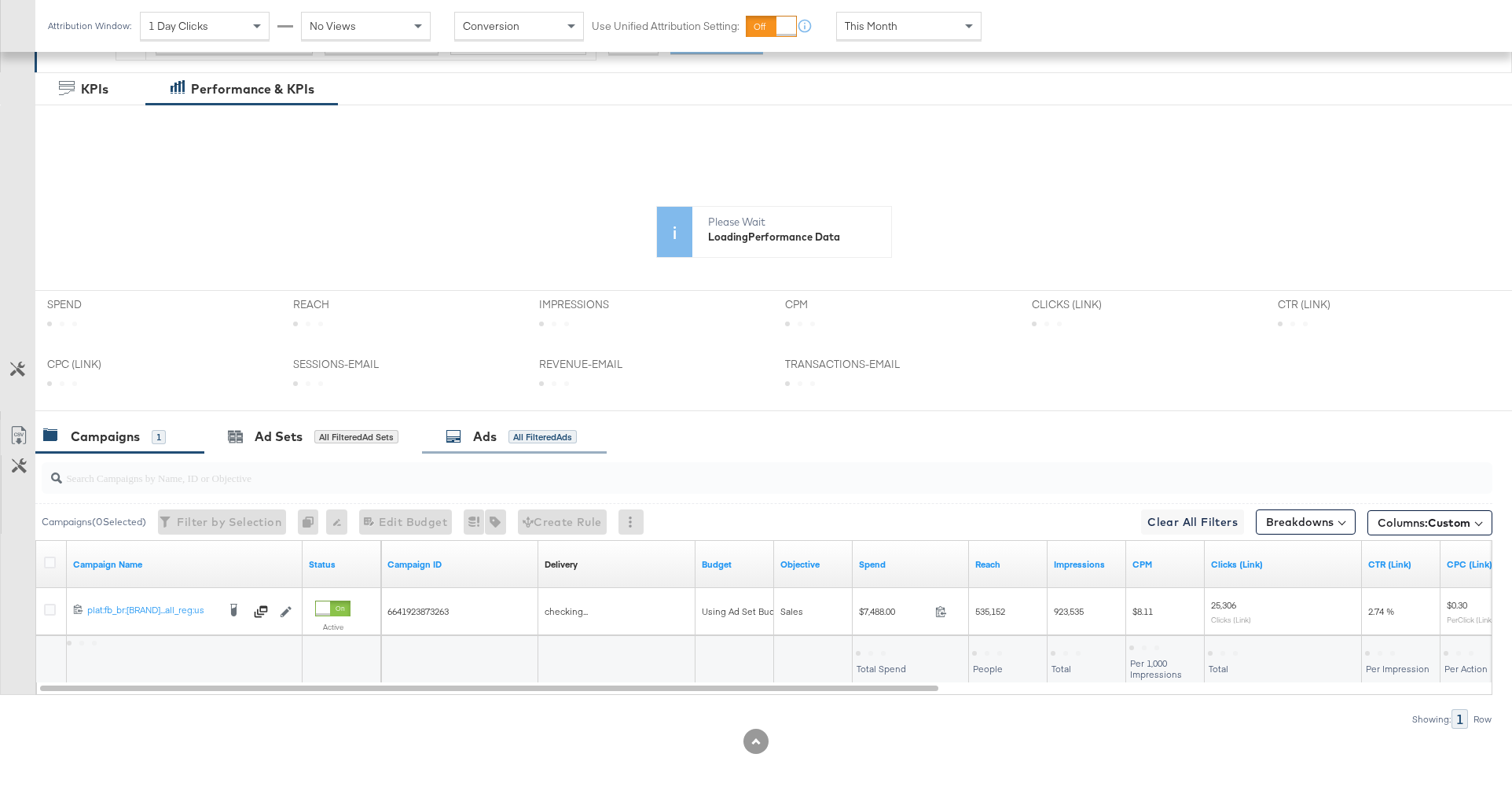 click on "Ads All Filtered  Ads" at bounding box center (514, 436) 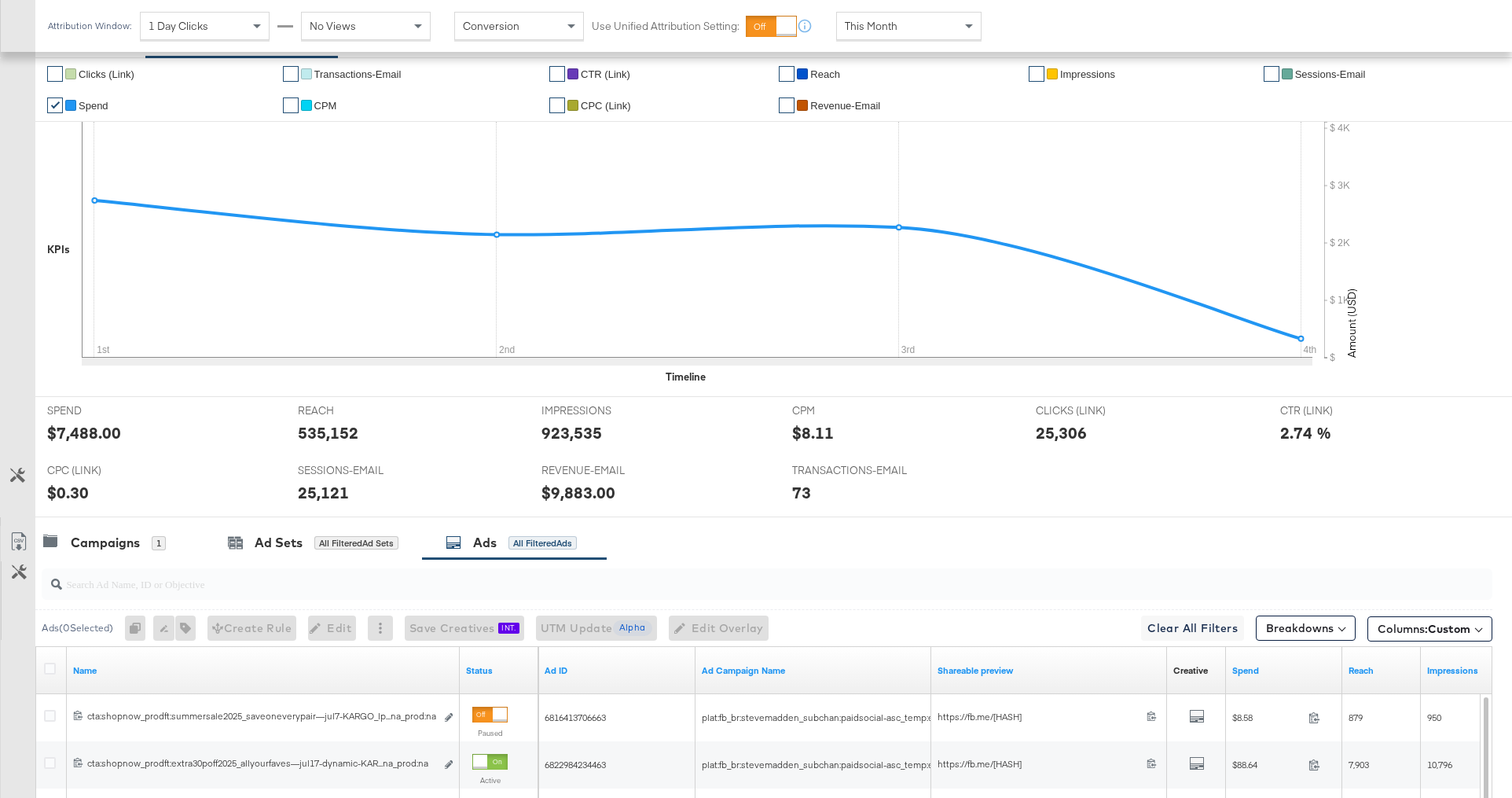 scroll, scrollTop: 746, scrollLeft: 0, axis: vertical 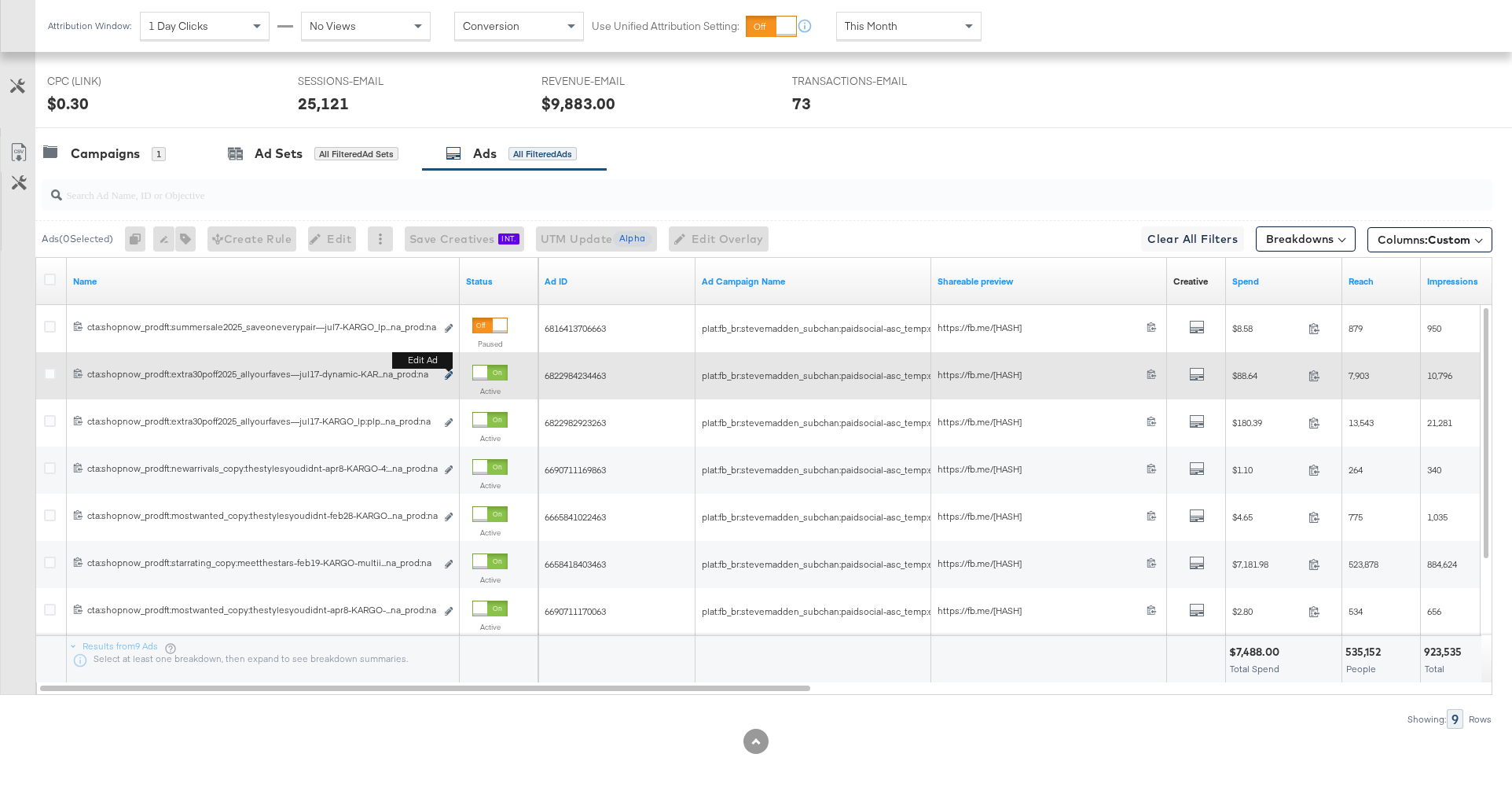 click on "Edit ad" at bounding box center (449, 376) 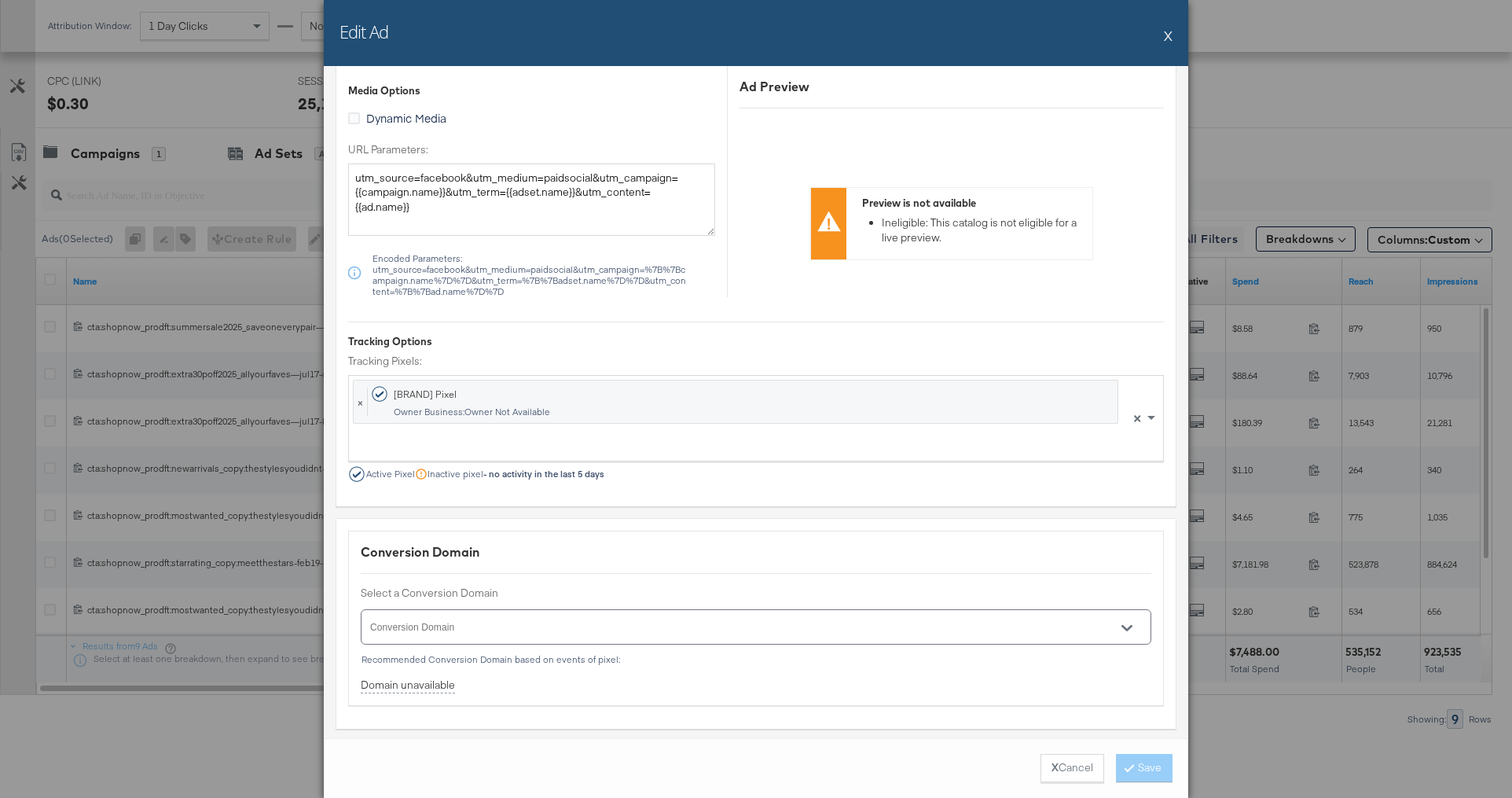 scroll, scrollTop: 2635, scrollLeft: 0, axis: vertical 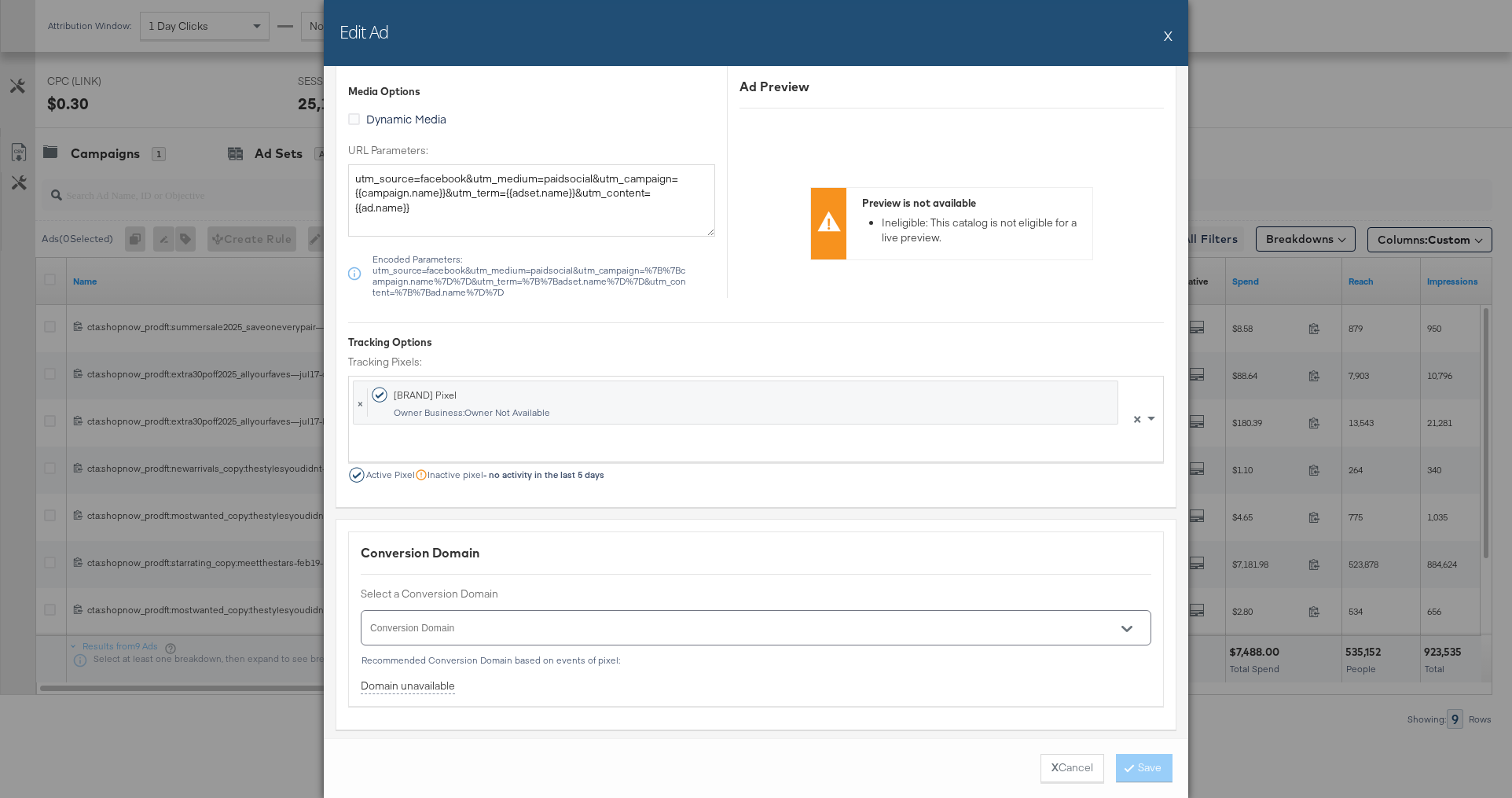 click on "X" at bounding box center [1168, 35] 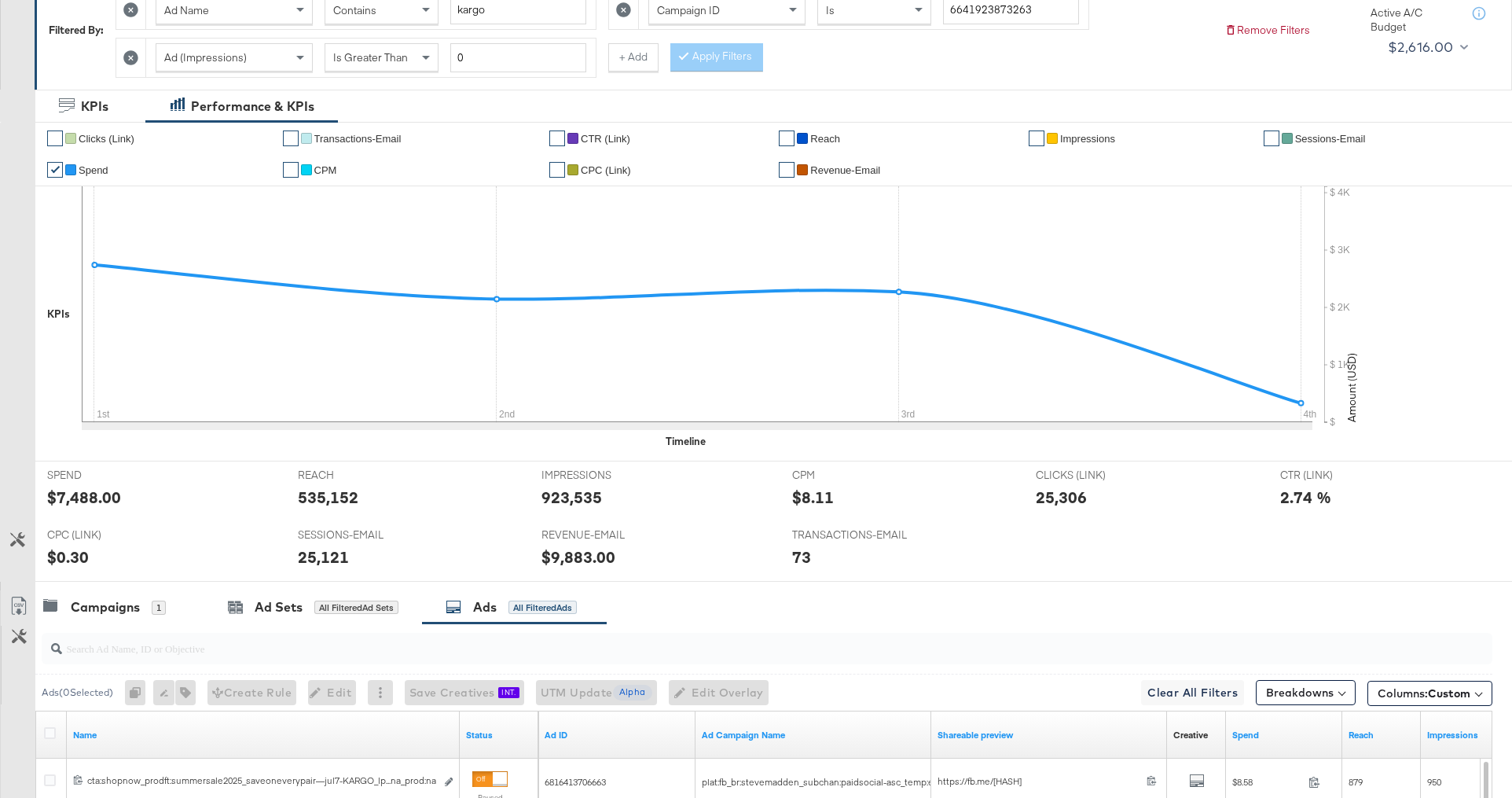 scroll, scrollTop: 0, scrollLeft: 0, axis: both 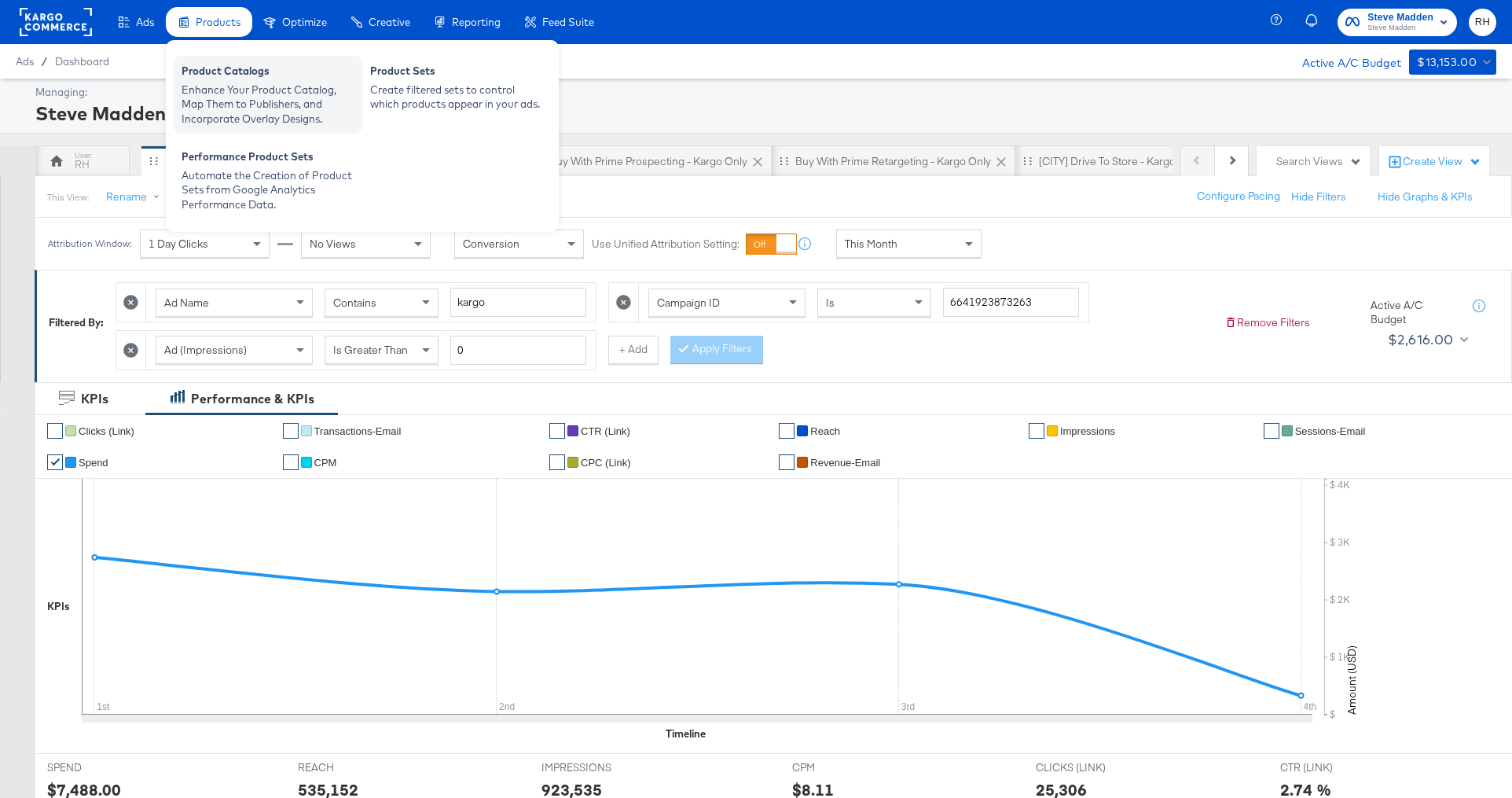 click on "Enhance Your Product Catalog, Map Them to Publishers, and Incorporate Overlay Designs." at bounding box center (268, 105) 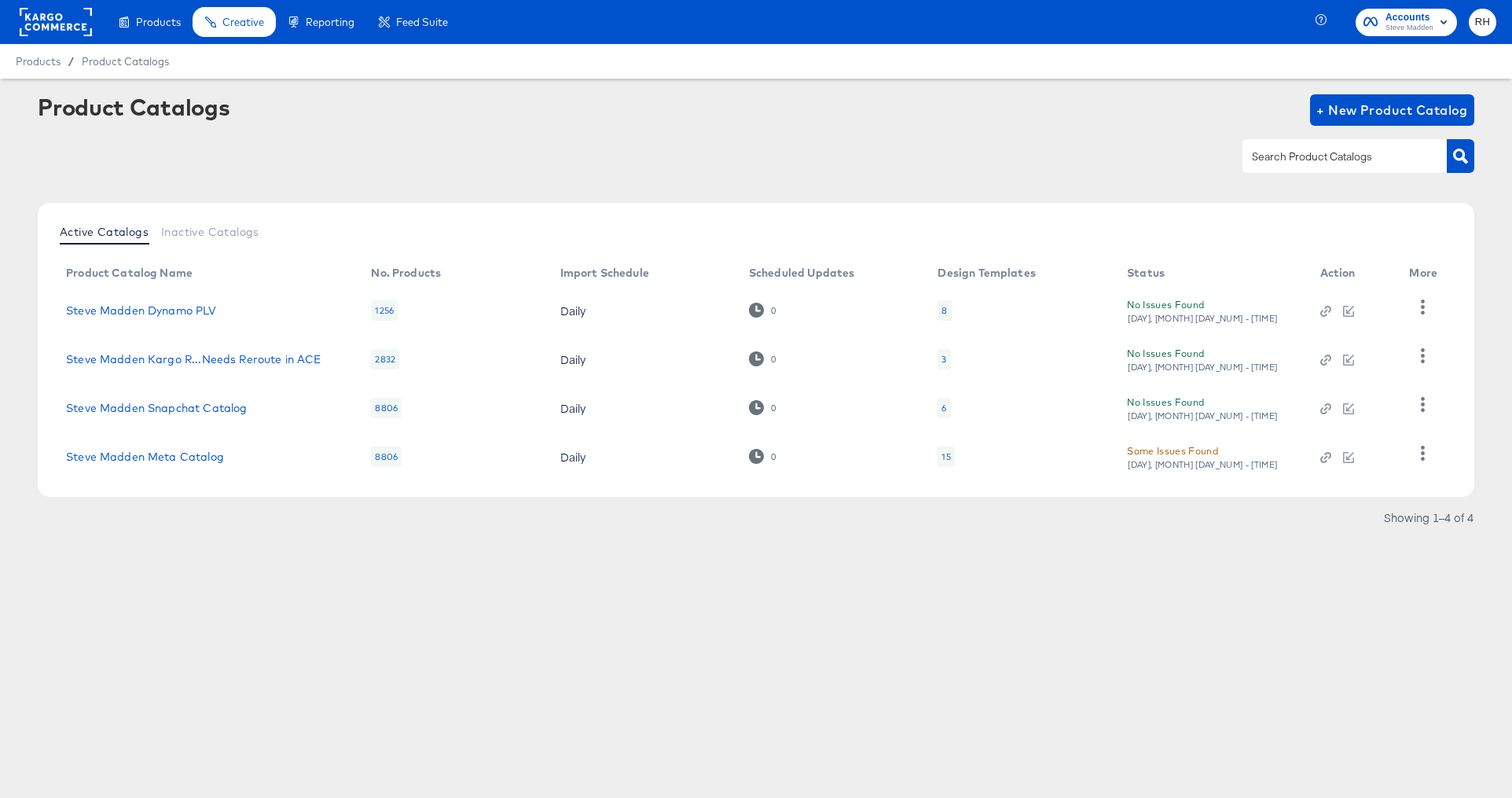 click on "15" at bounding box center (1019, 457) 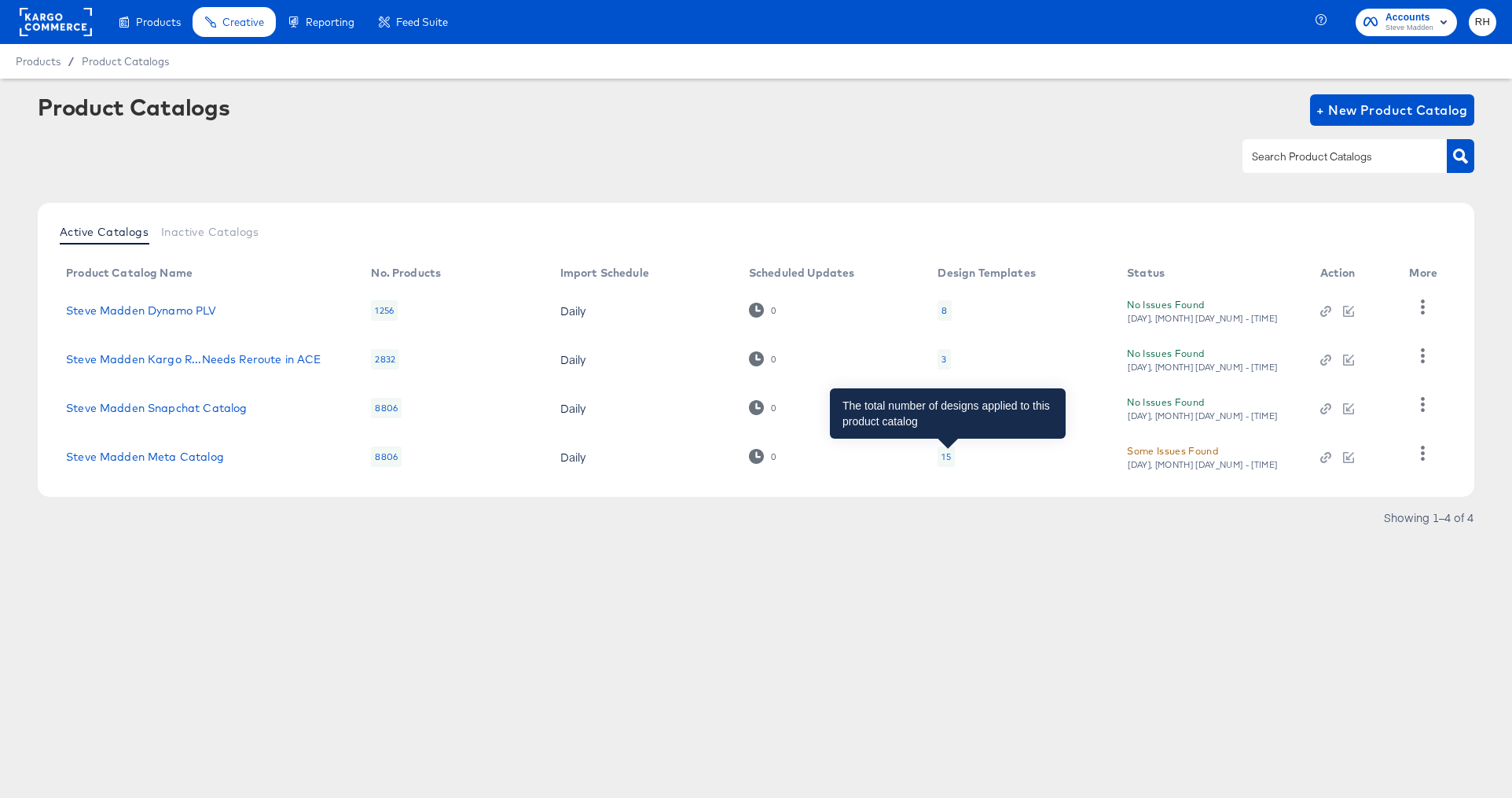 click on "15" at bounding box center (945, 457) 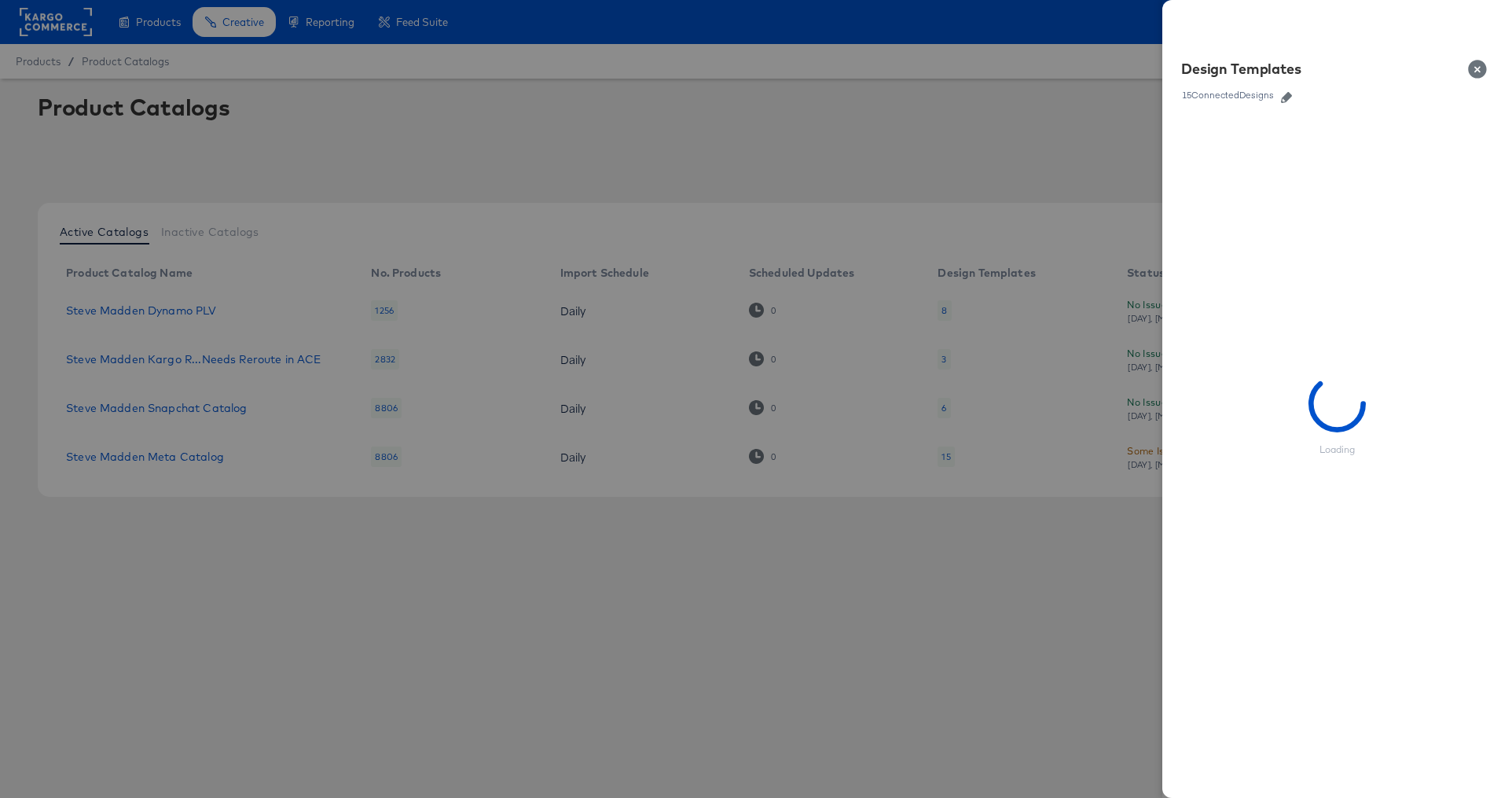 click 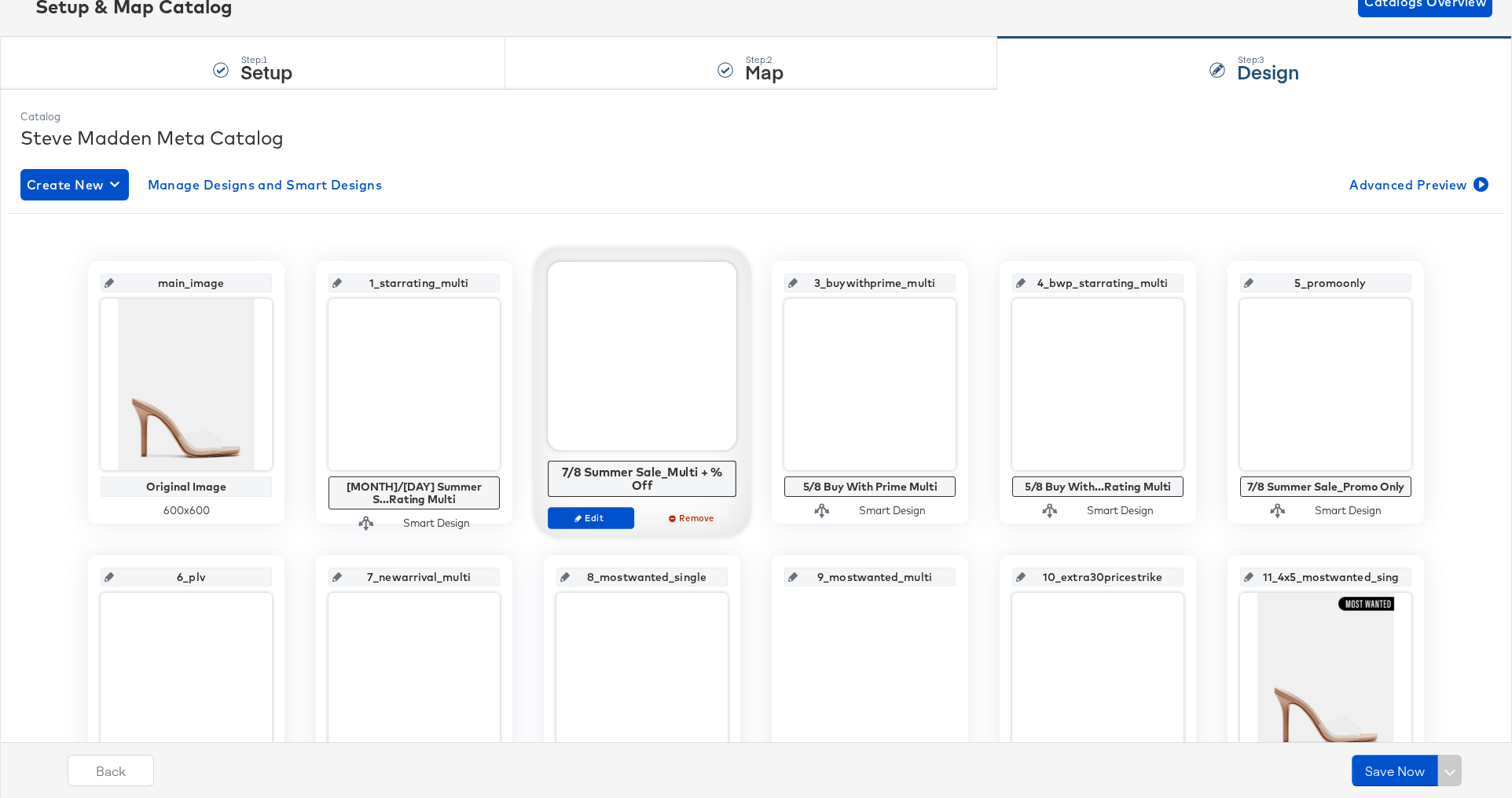 scroll, scrollTop: 145, scrollLeft: 0, axis: vertical 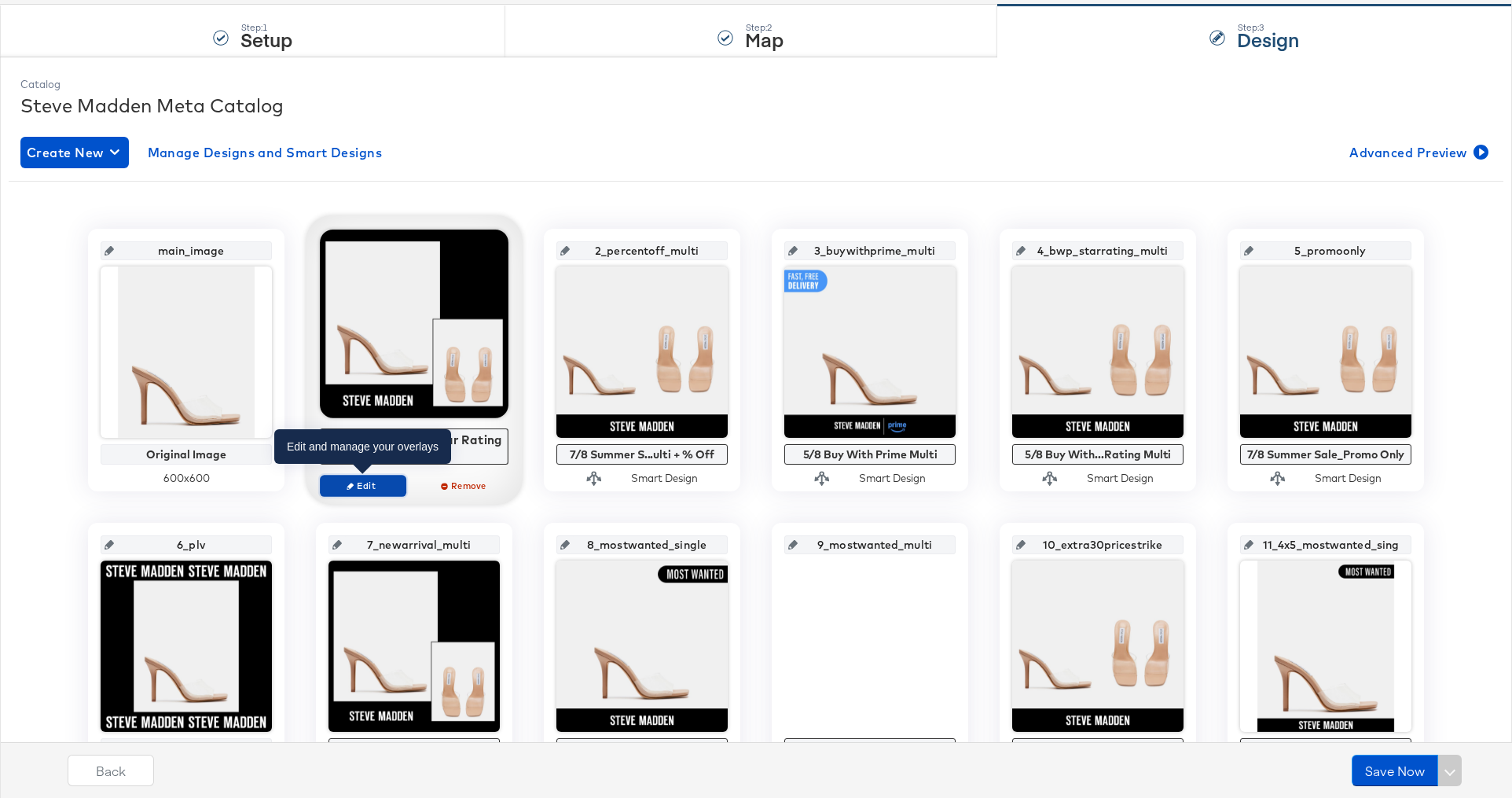 click on "Edit" at bounding box center [363, 485] 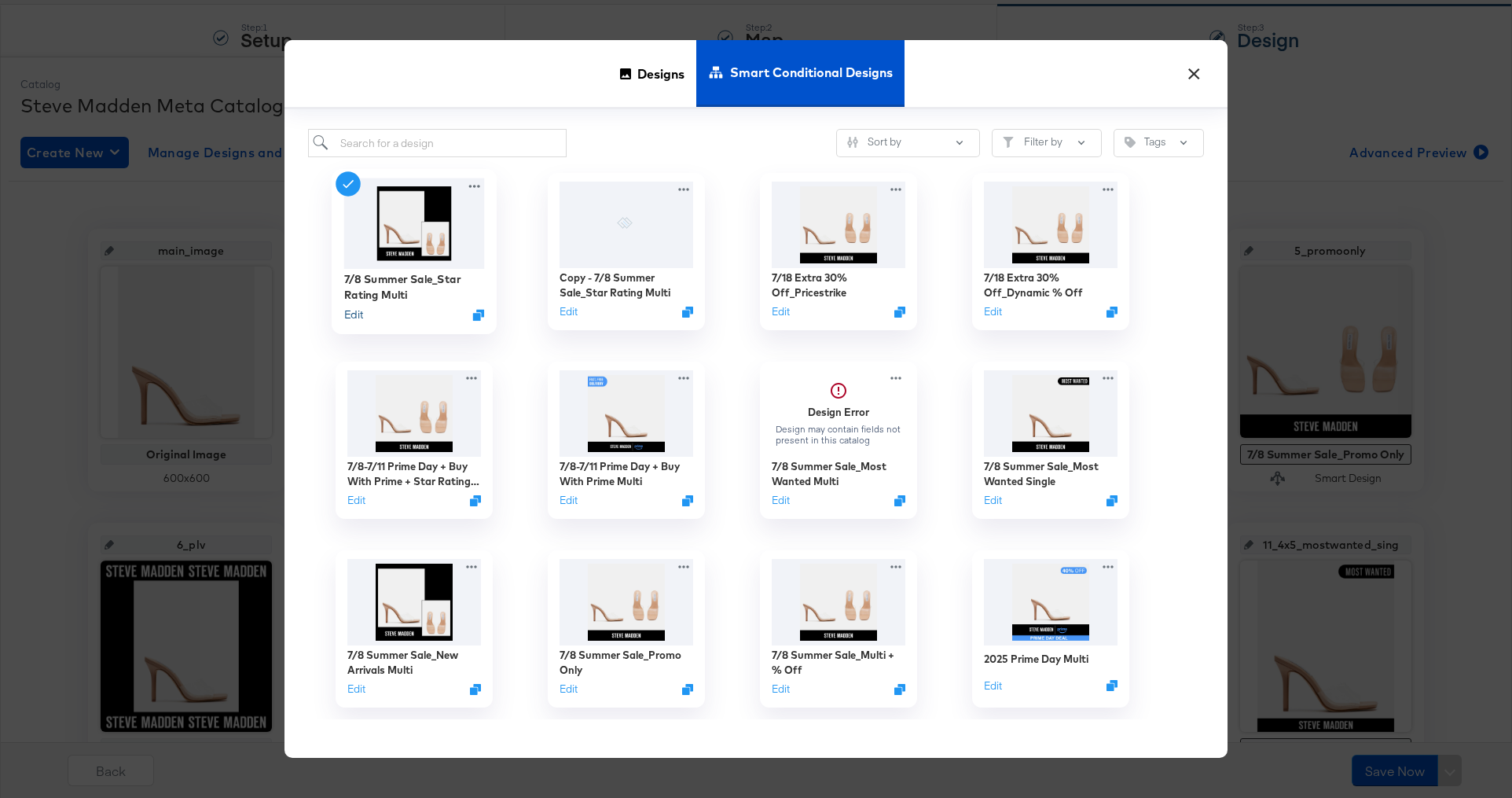 click on "Edit" at bounding box center [354, 314] 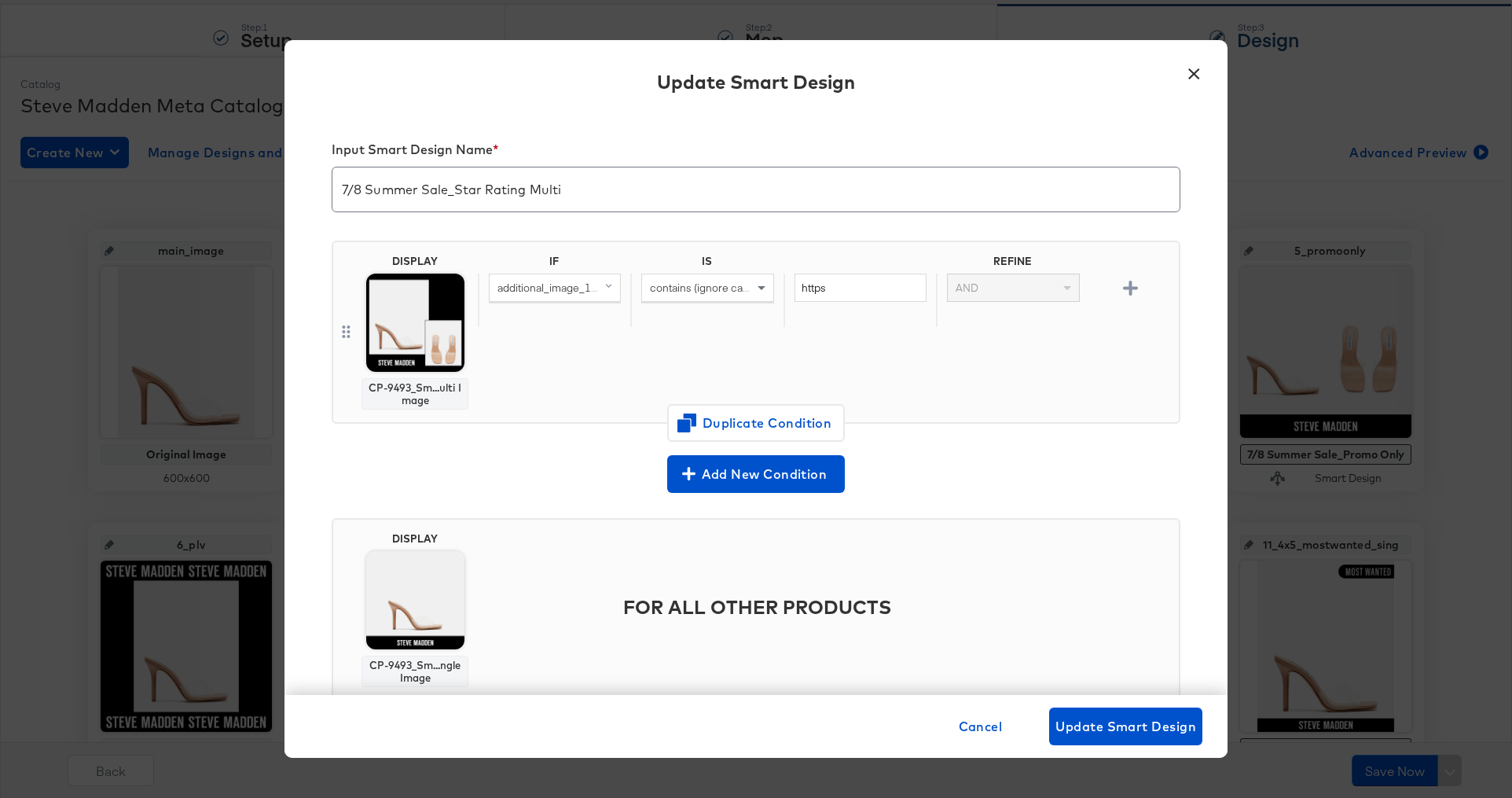 click on "×" at bounding box center (1194, 70) 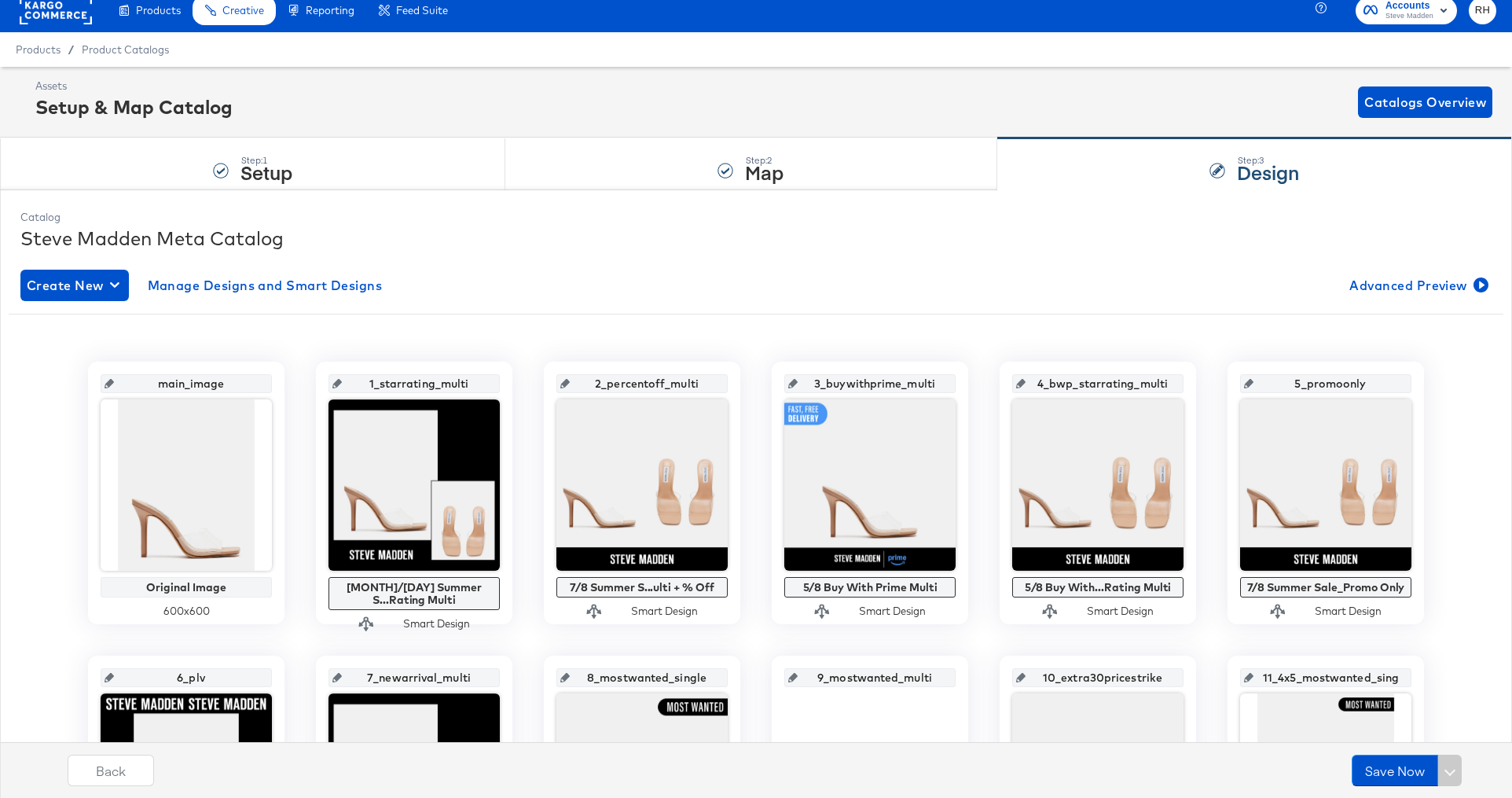 scroll, scrollTop: 0, scrollLeft: 0, axis: both 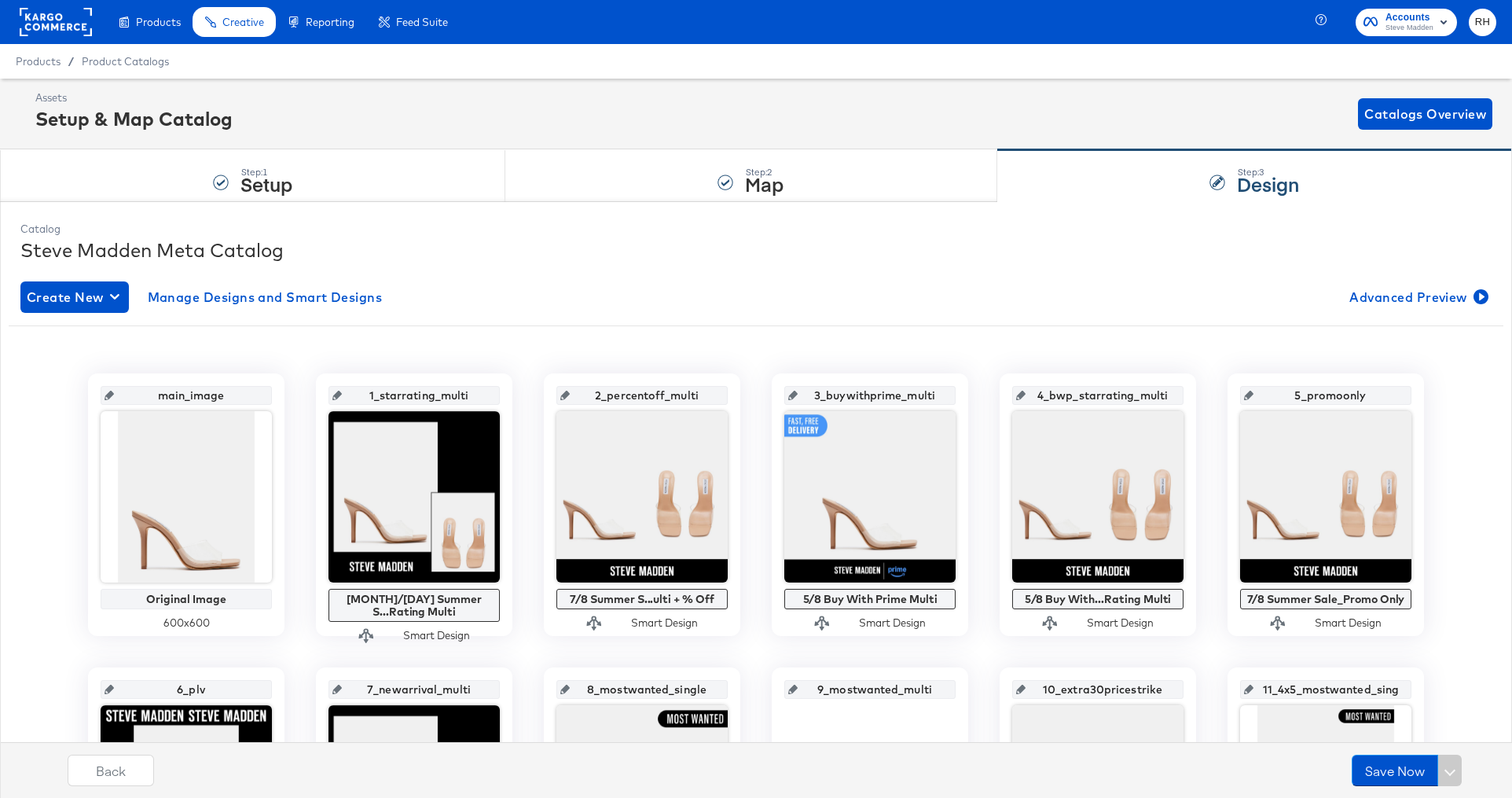click 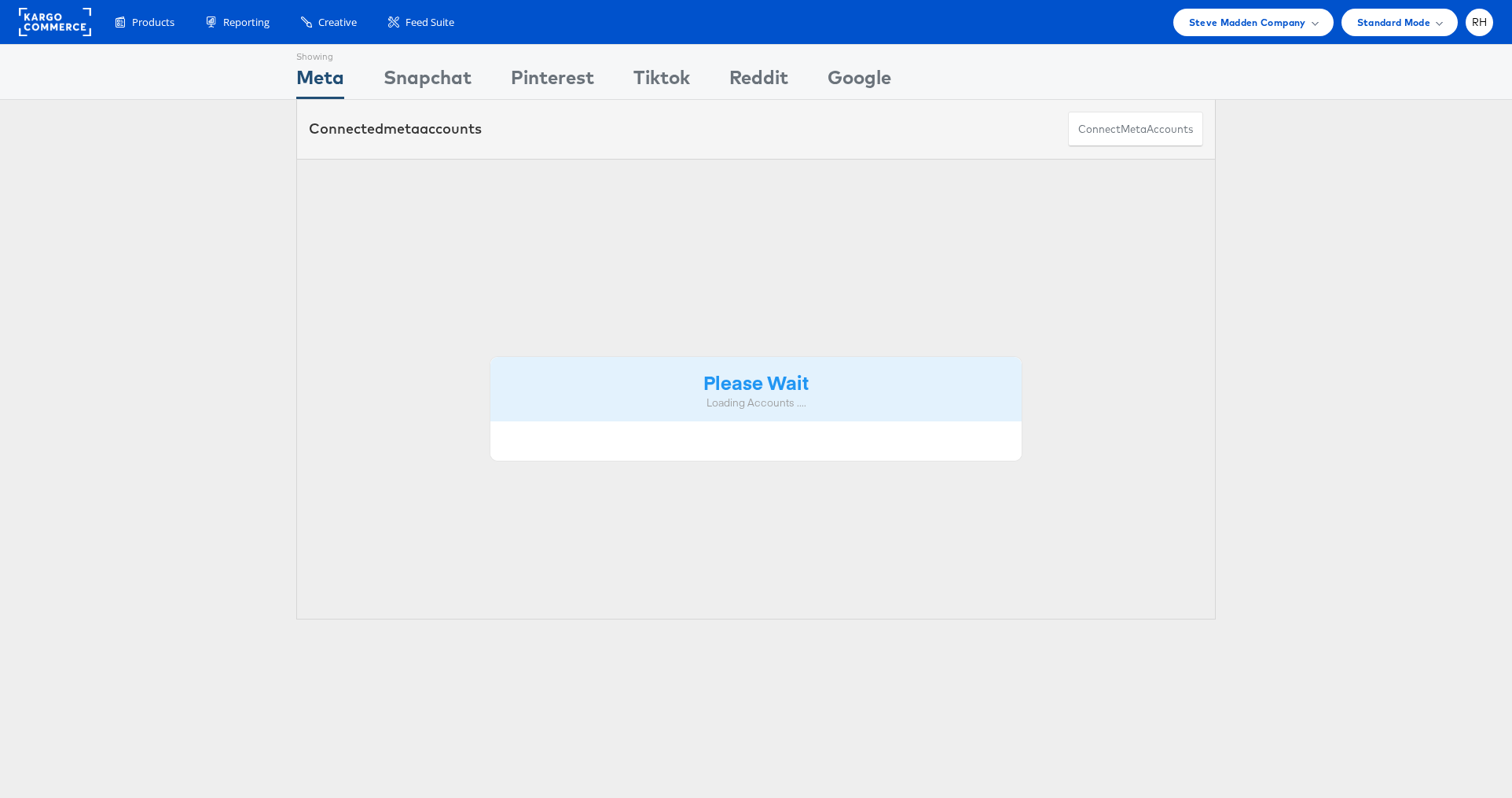 scroll, scrollTop: 32, scrollLeft: 0, axis: vertical 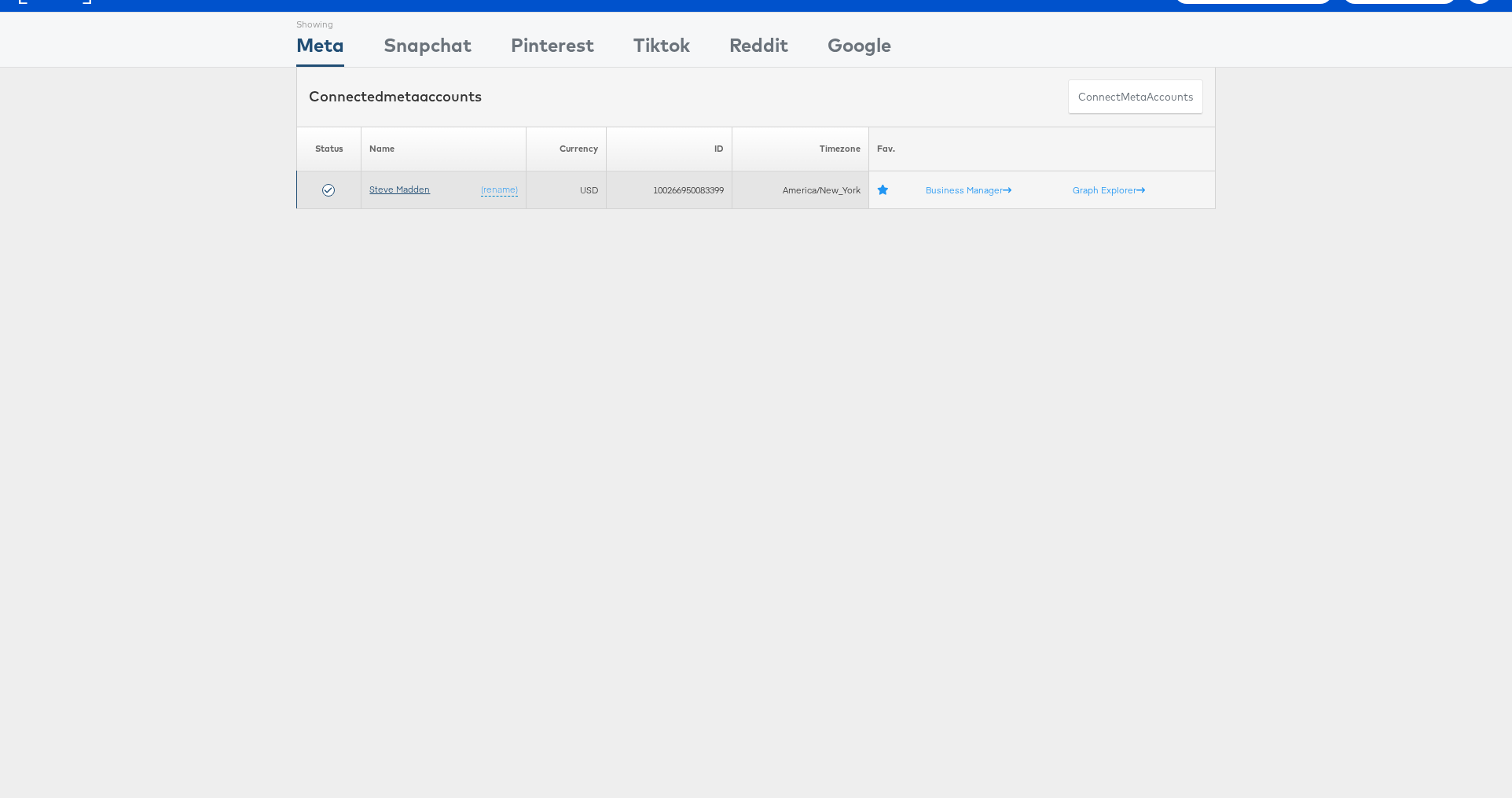 click on "Steve Madden" at bounding box center [399, 189] 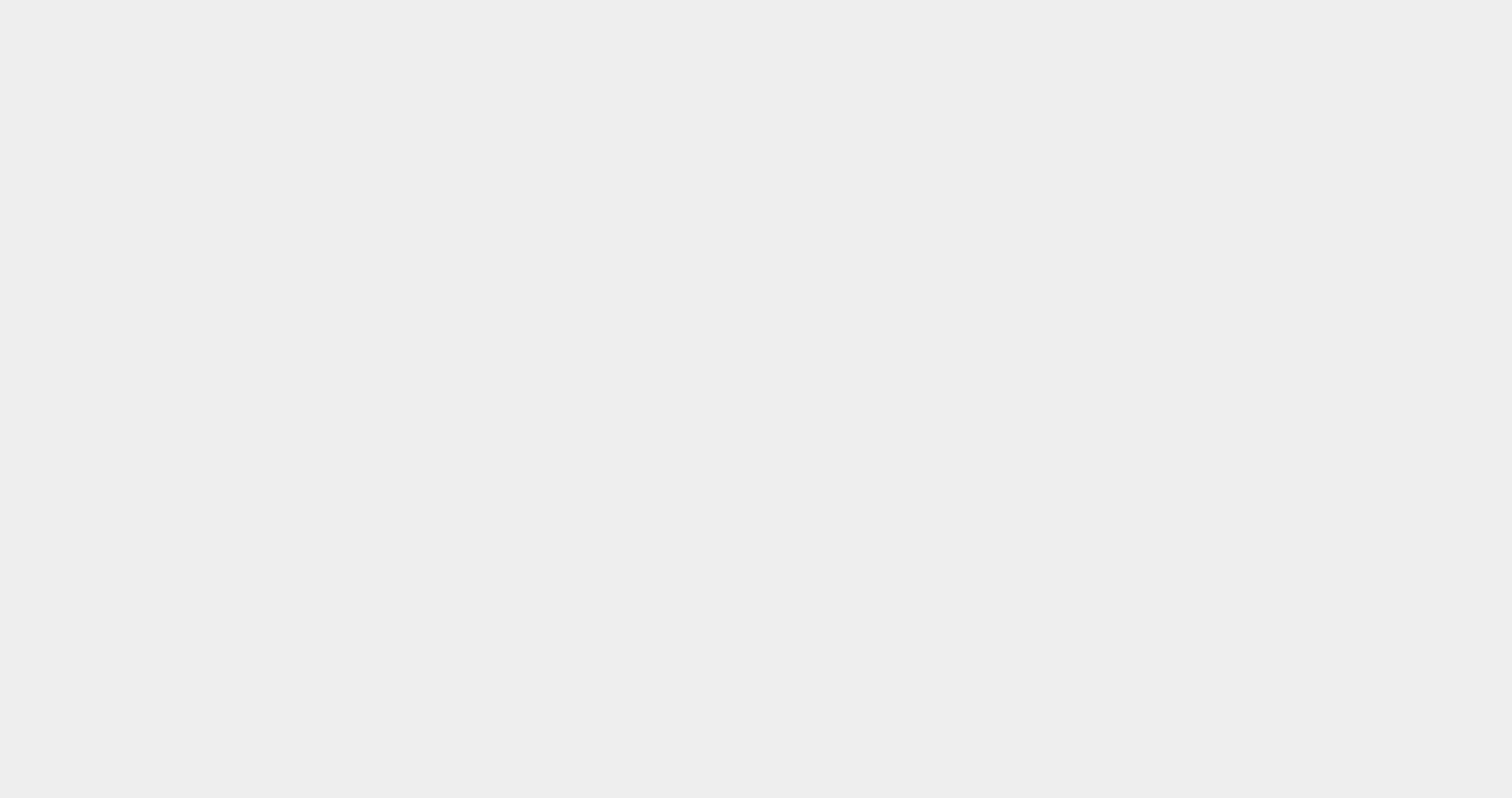 scroll, scrollTop: 0, scrollLeft: 0, axis: both 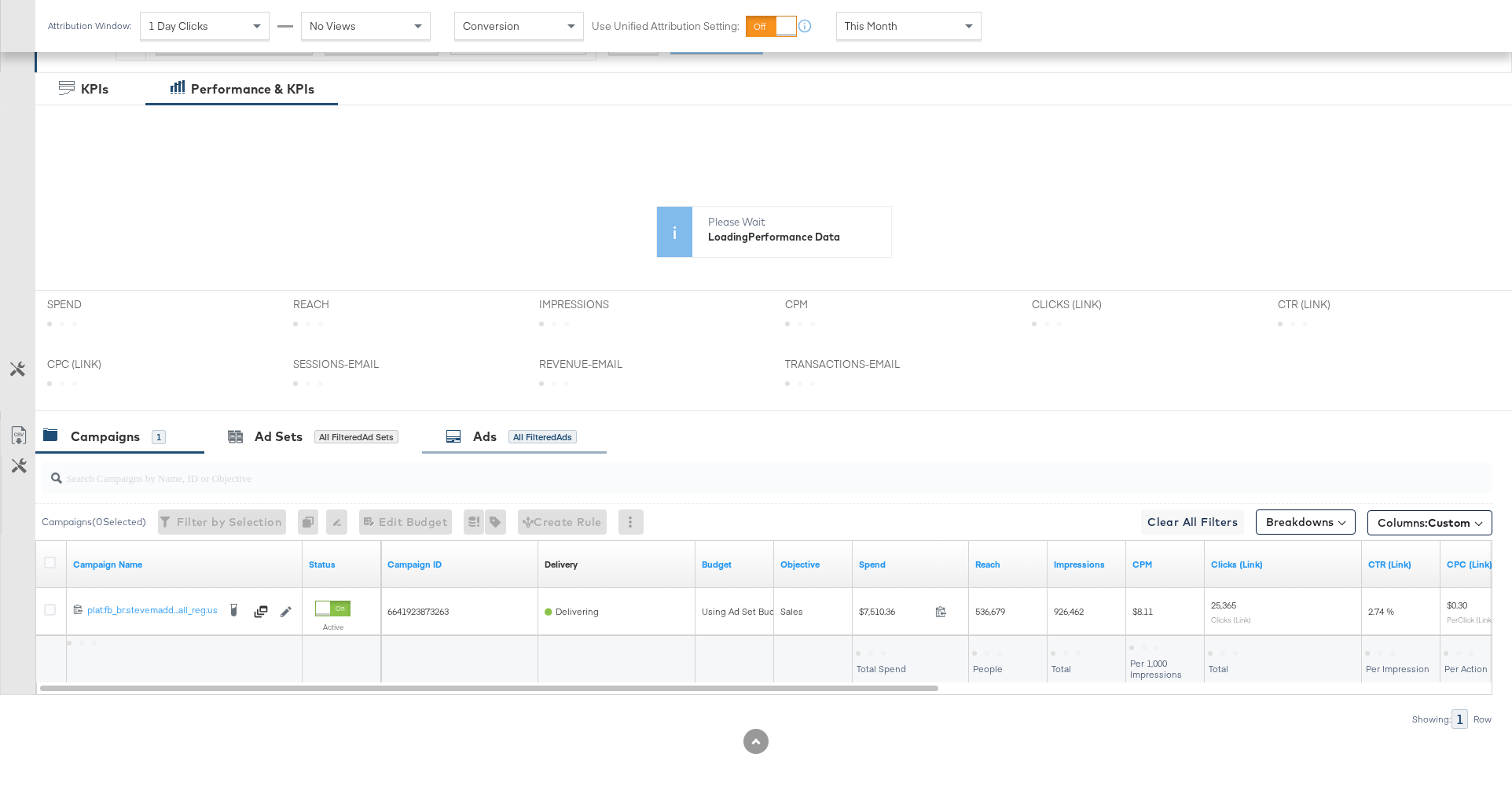 click on "Ads All Filtered  Ads" at bounding box center [514, 436] 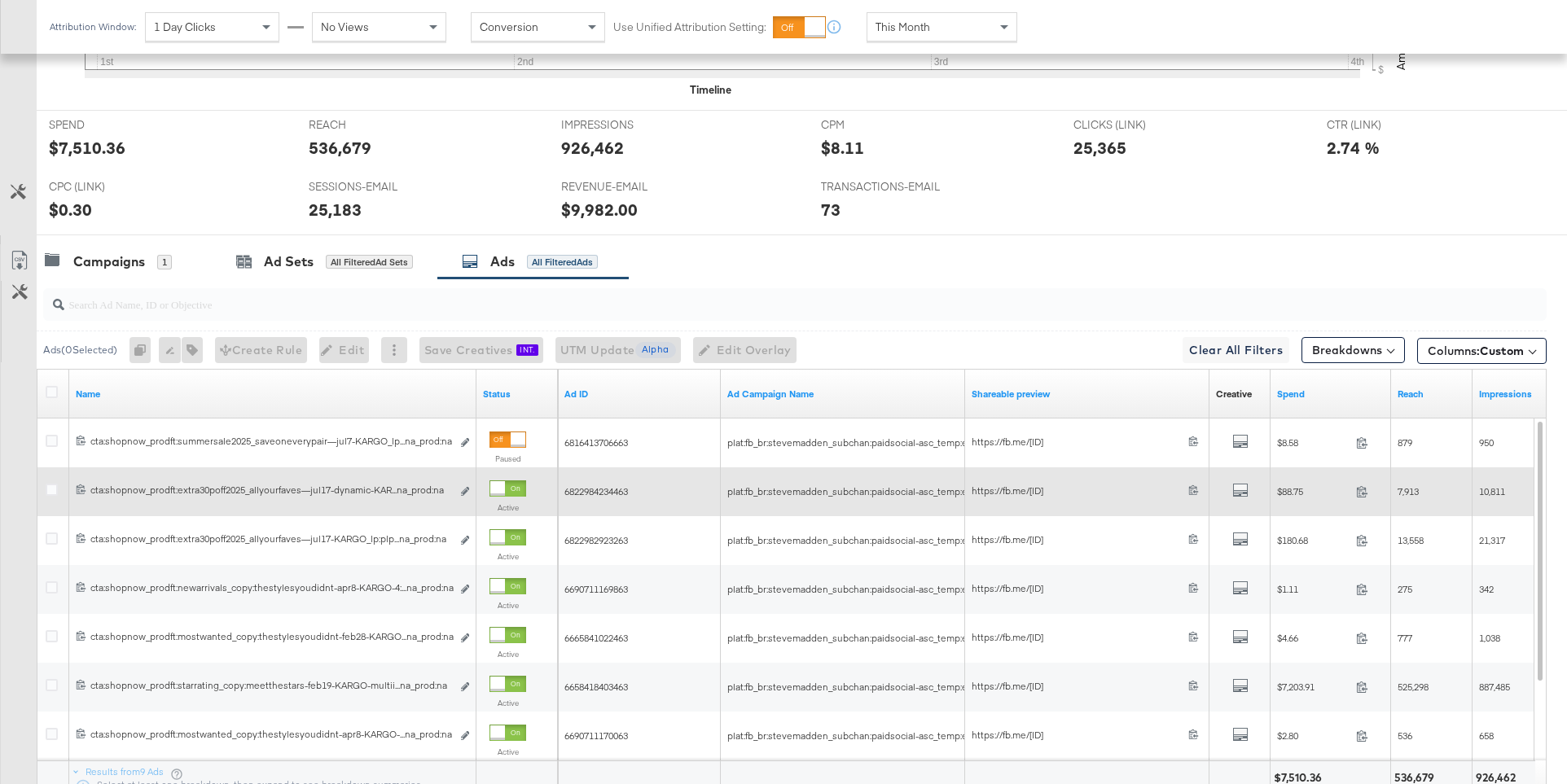 scroll, scrollTop: 676, scrollLeft: 0, axis: vertical 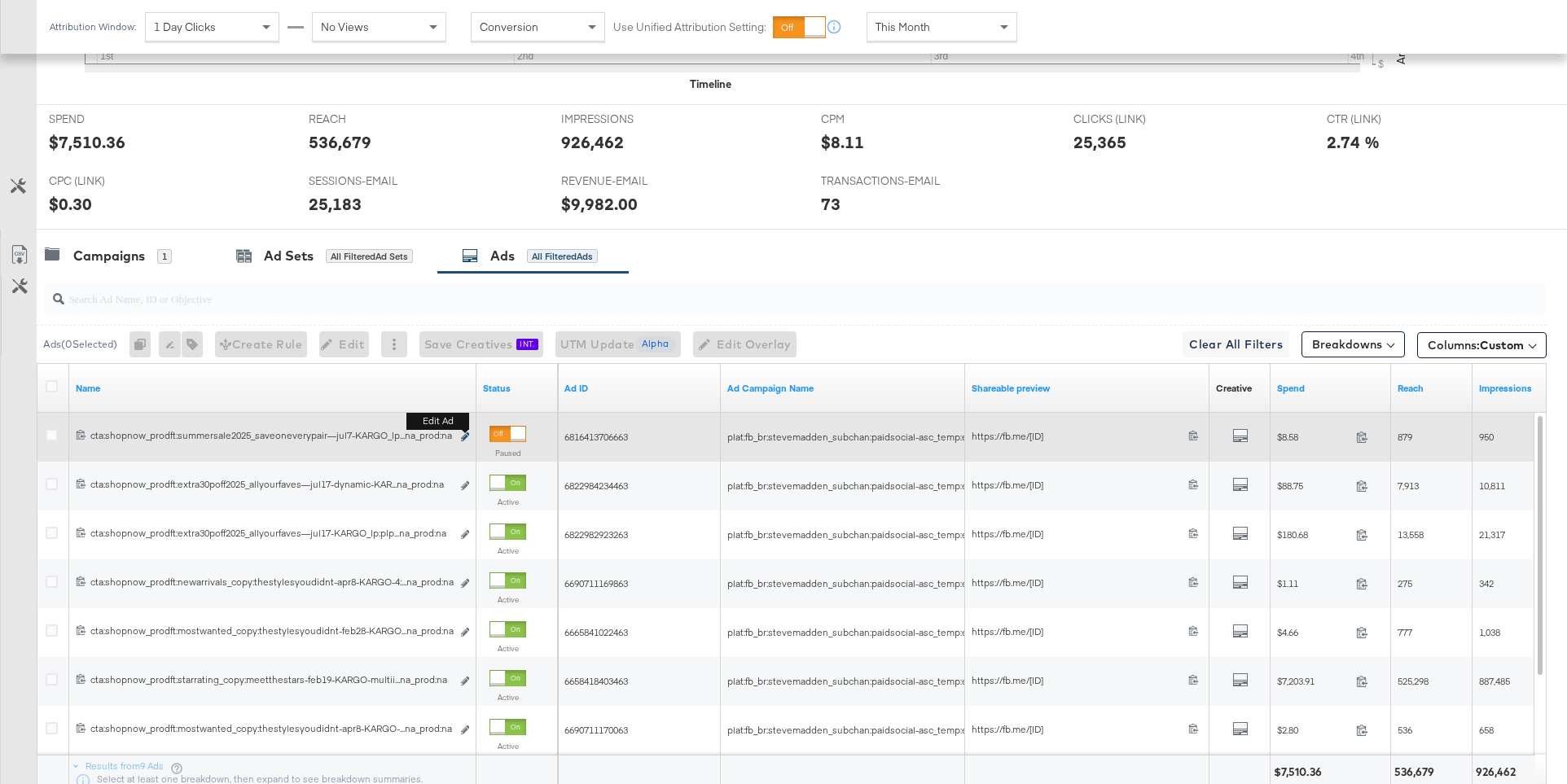 click at bounding box center [465, 436] 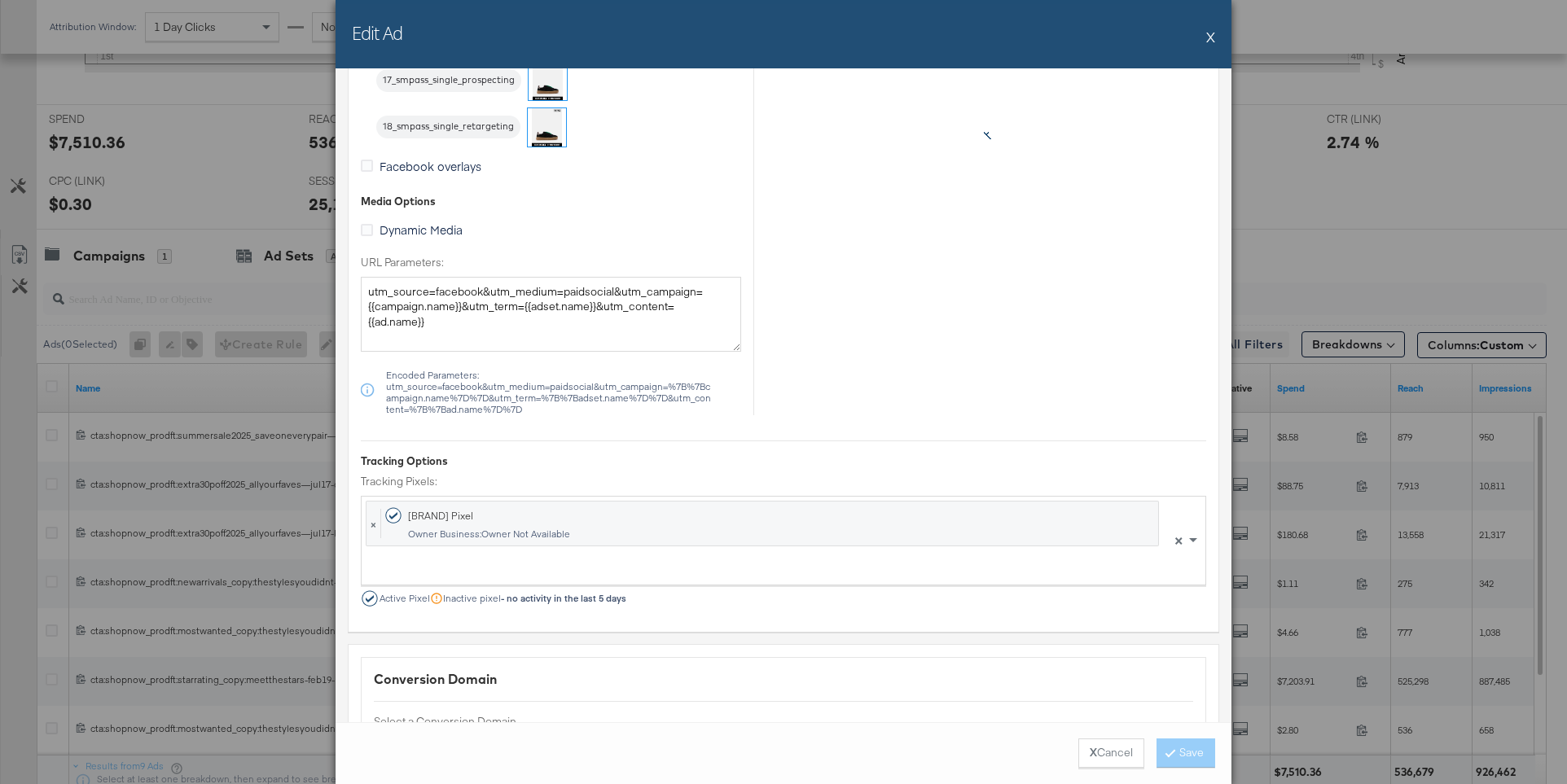 scroll, scrollTop: 2609, scrollLeft: 0, axis: vertical 